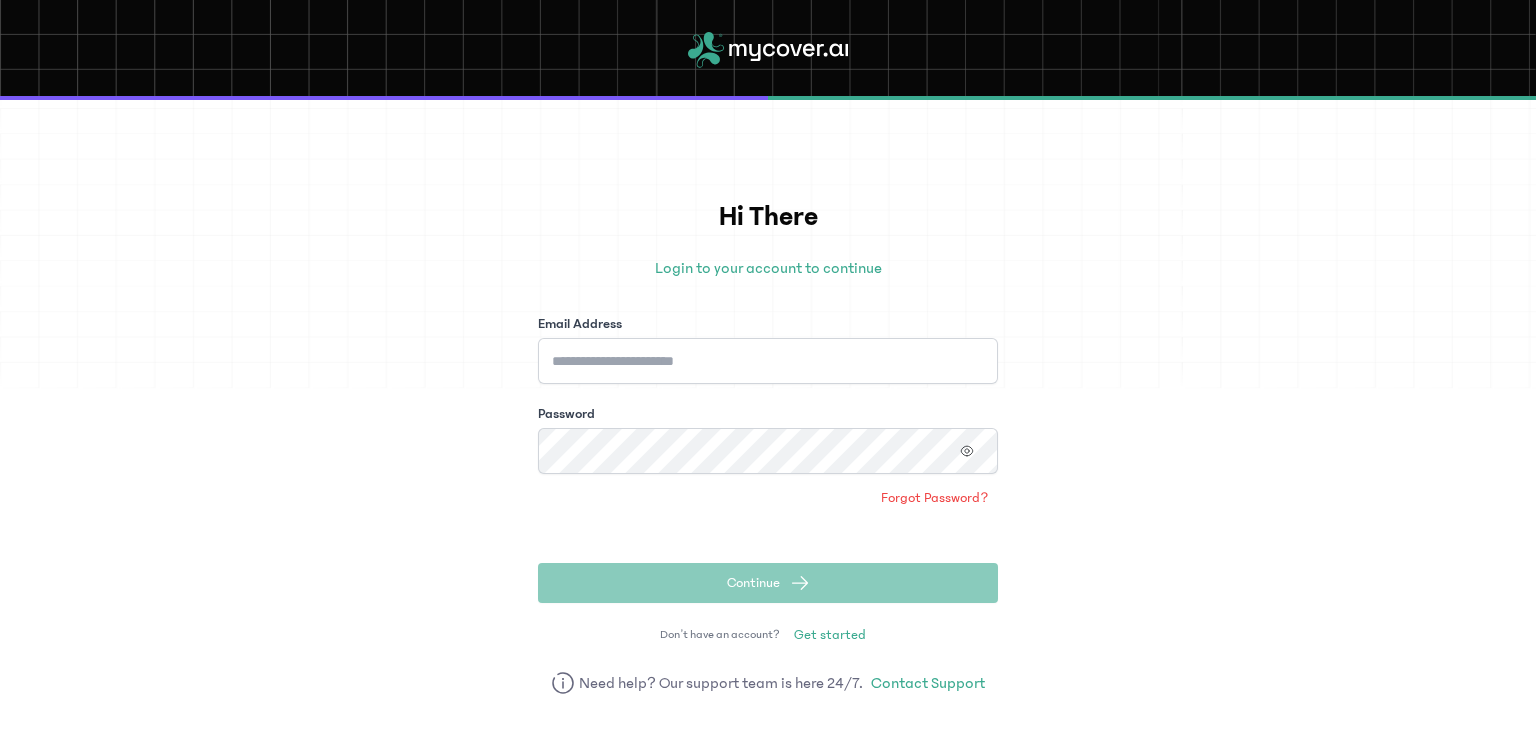 scroll, scrollTop: 0, scrollLeft: 0, axis: both 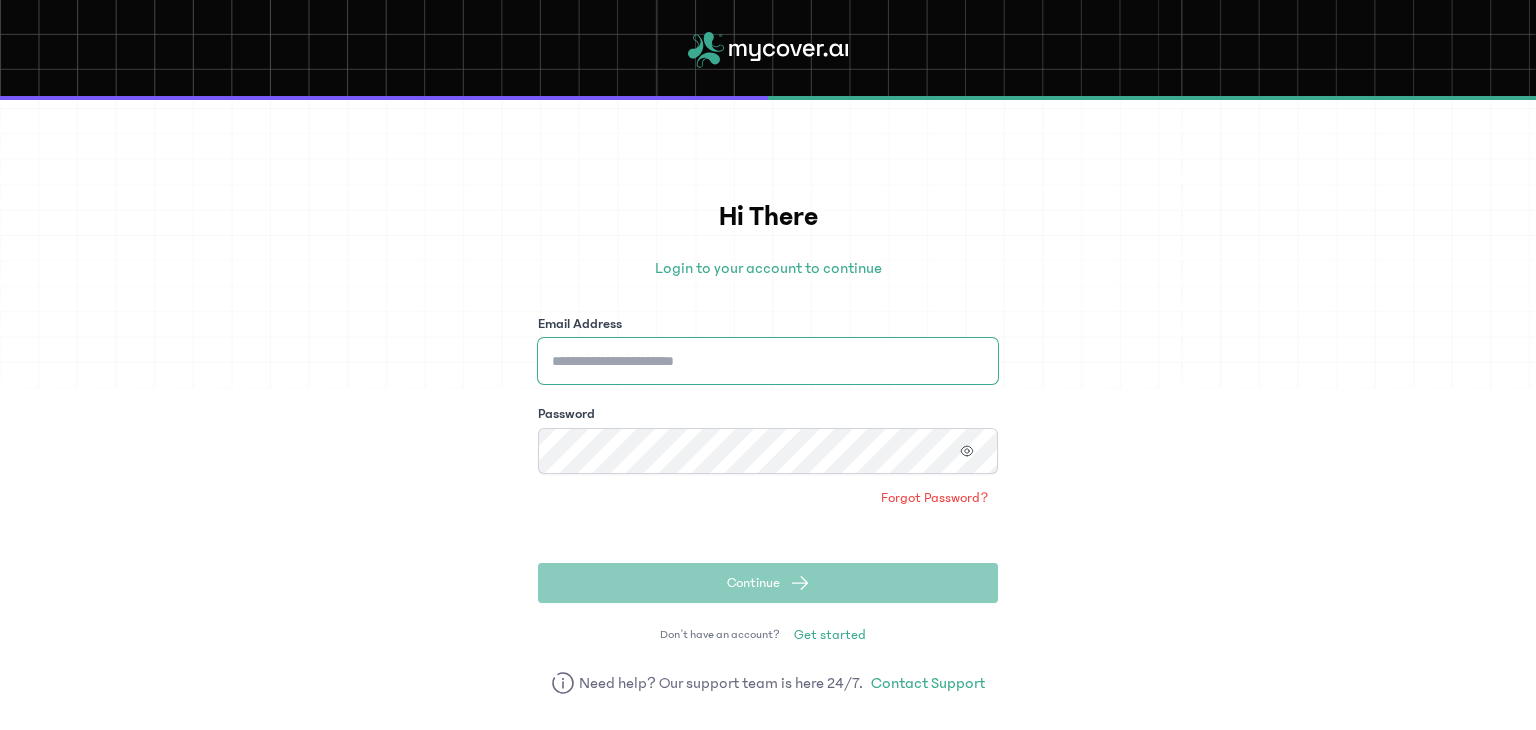 click on "Email Address" at bounding box center (768, 361) 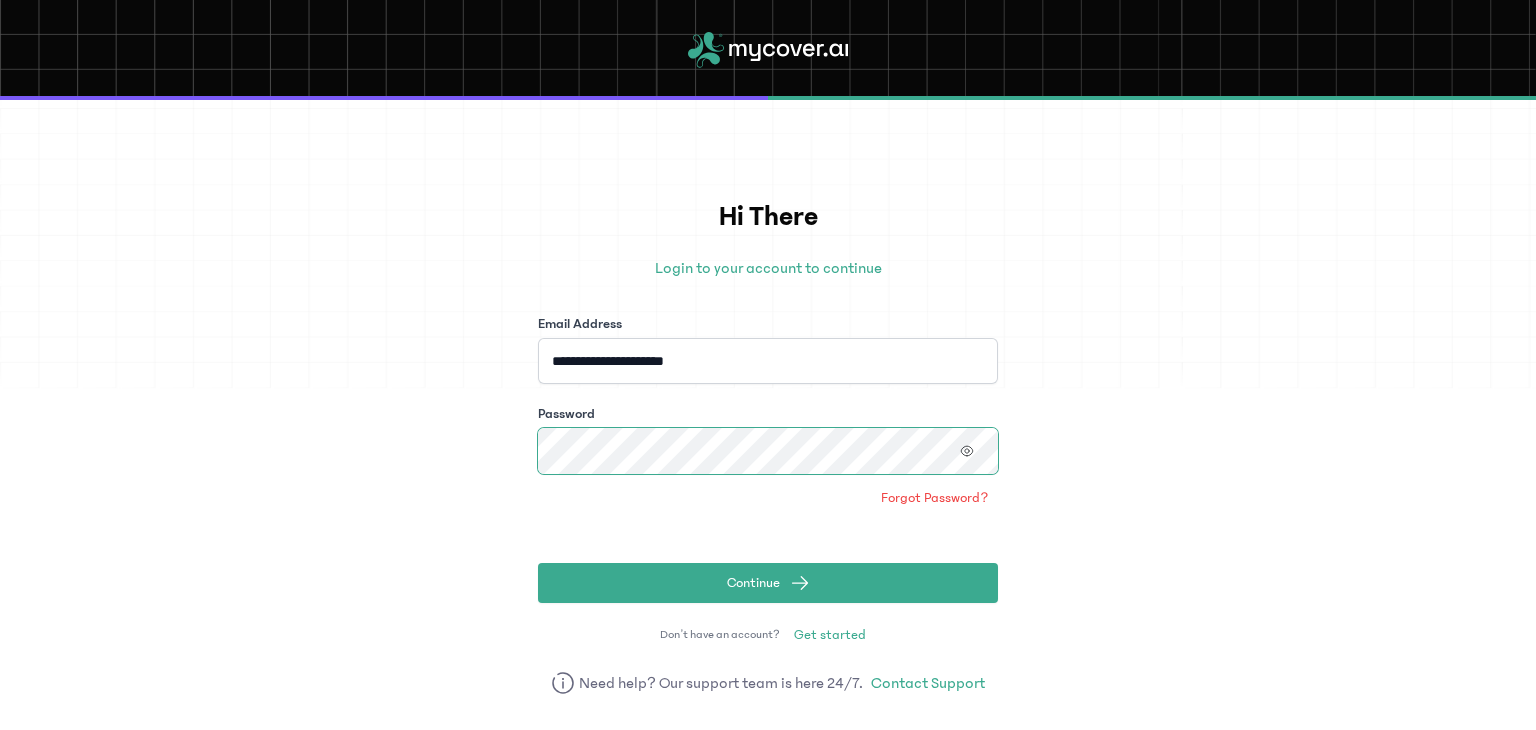 click on "Continue" 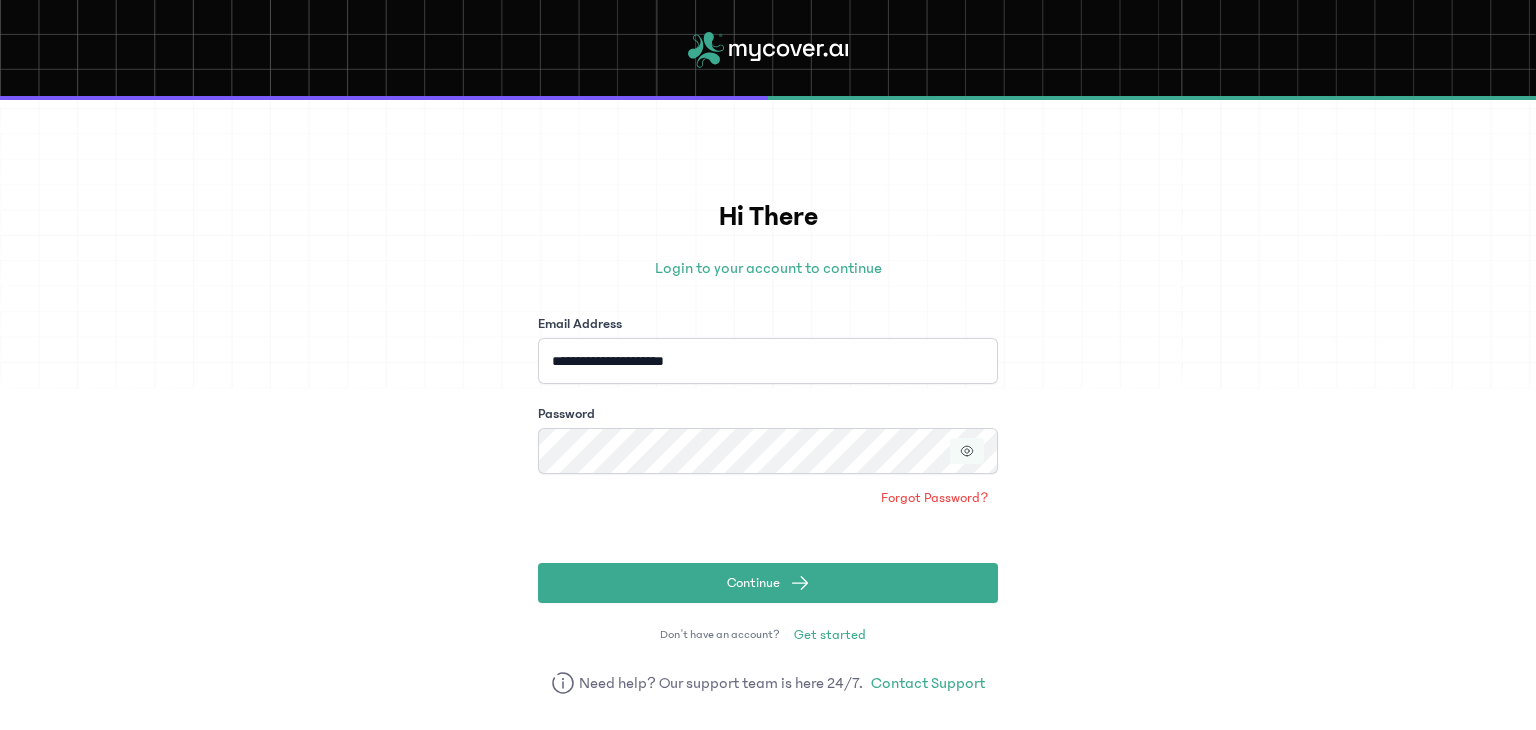 click 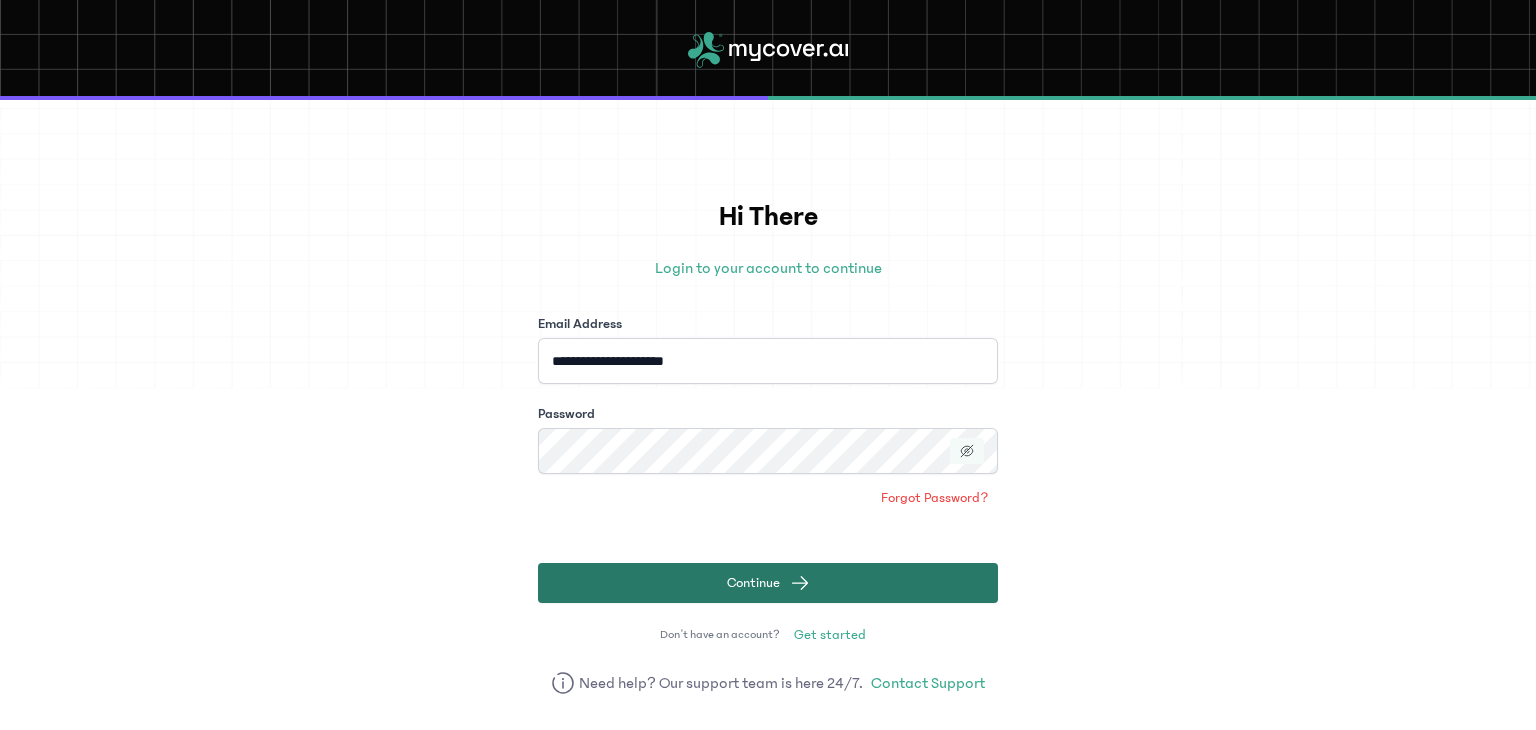 click on "Continue" 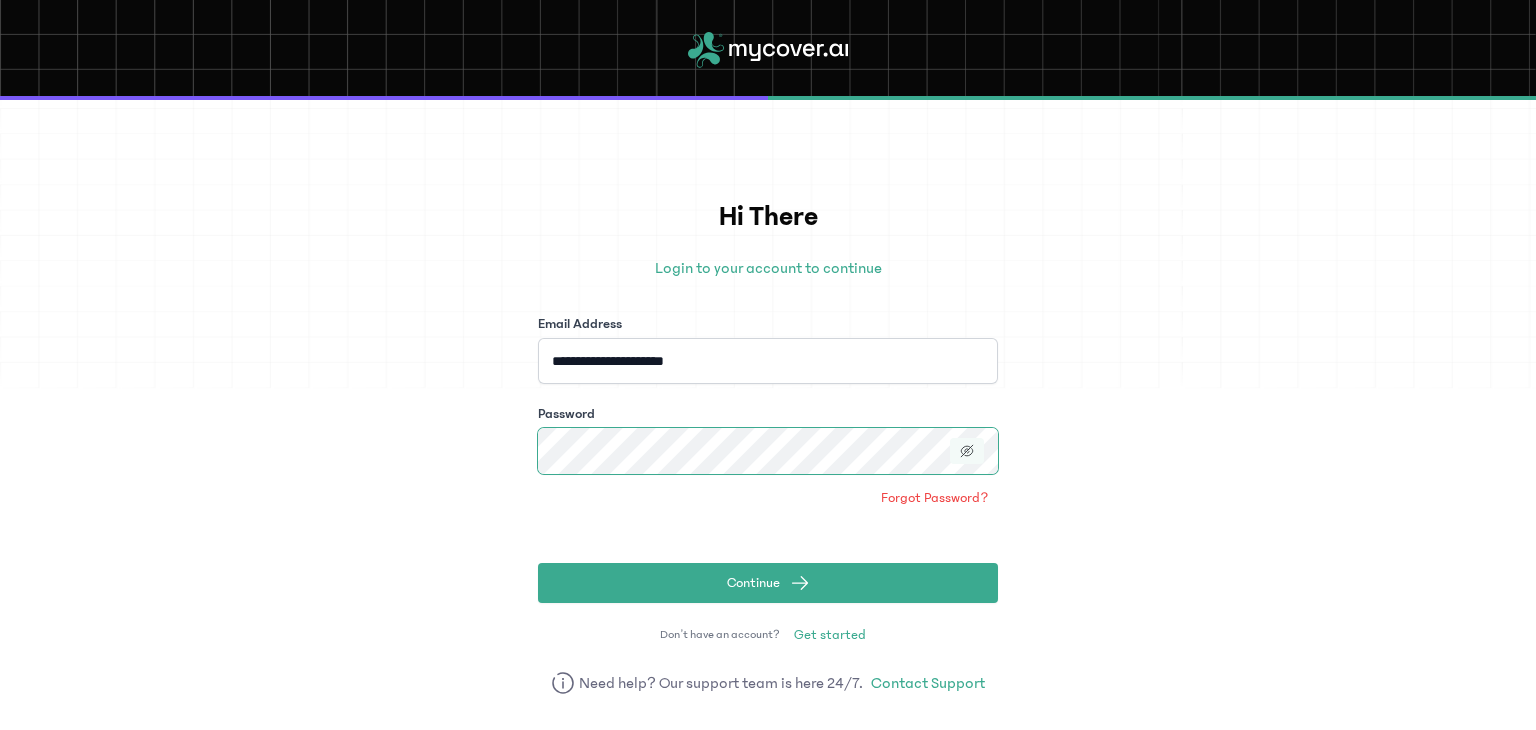 click on "Continue" 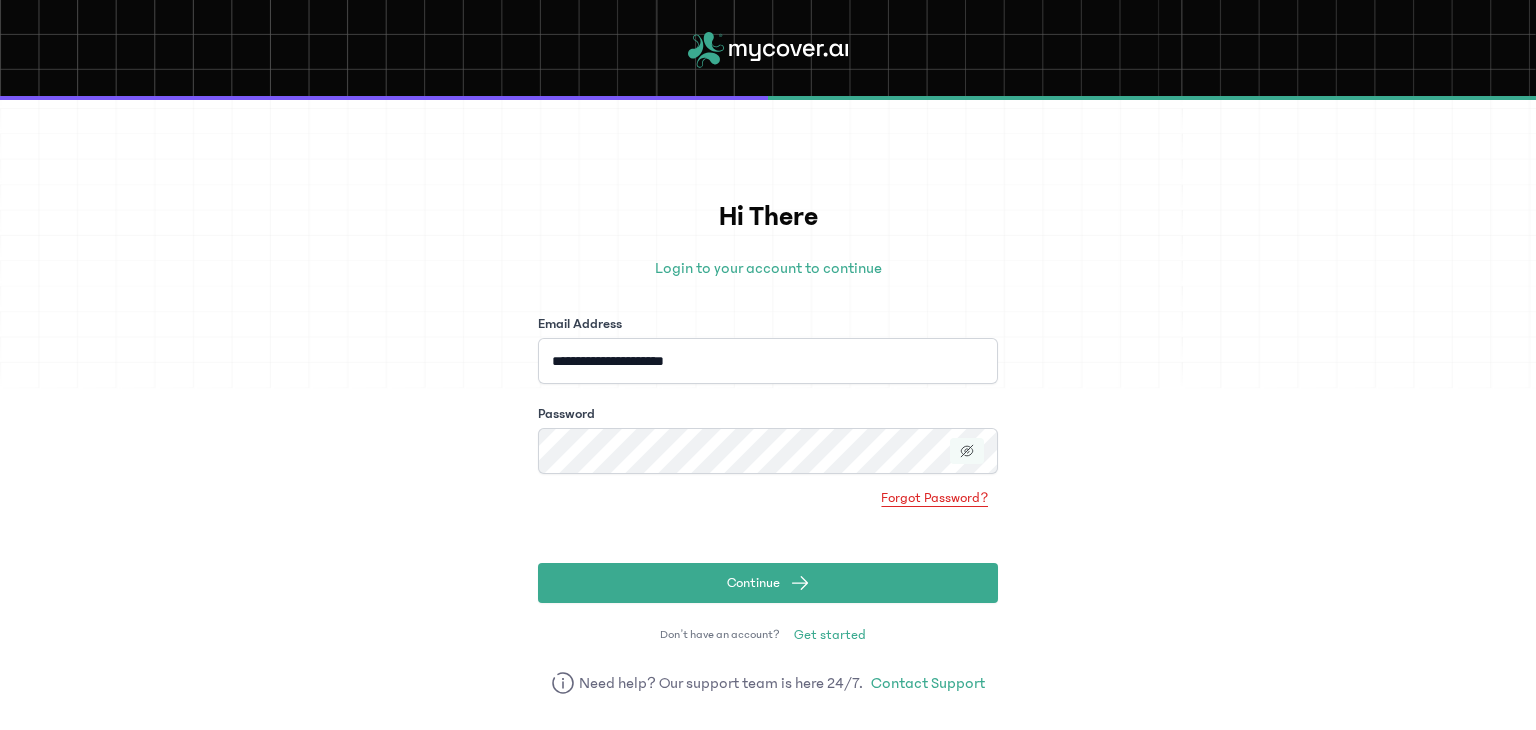 click on "Forgot Password?" 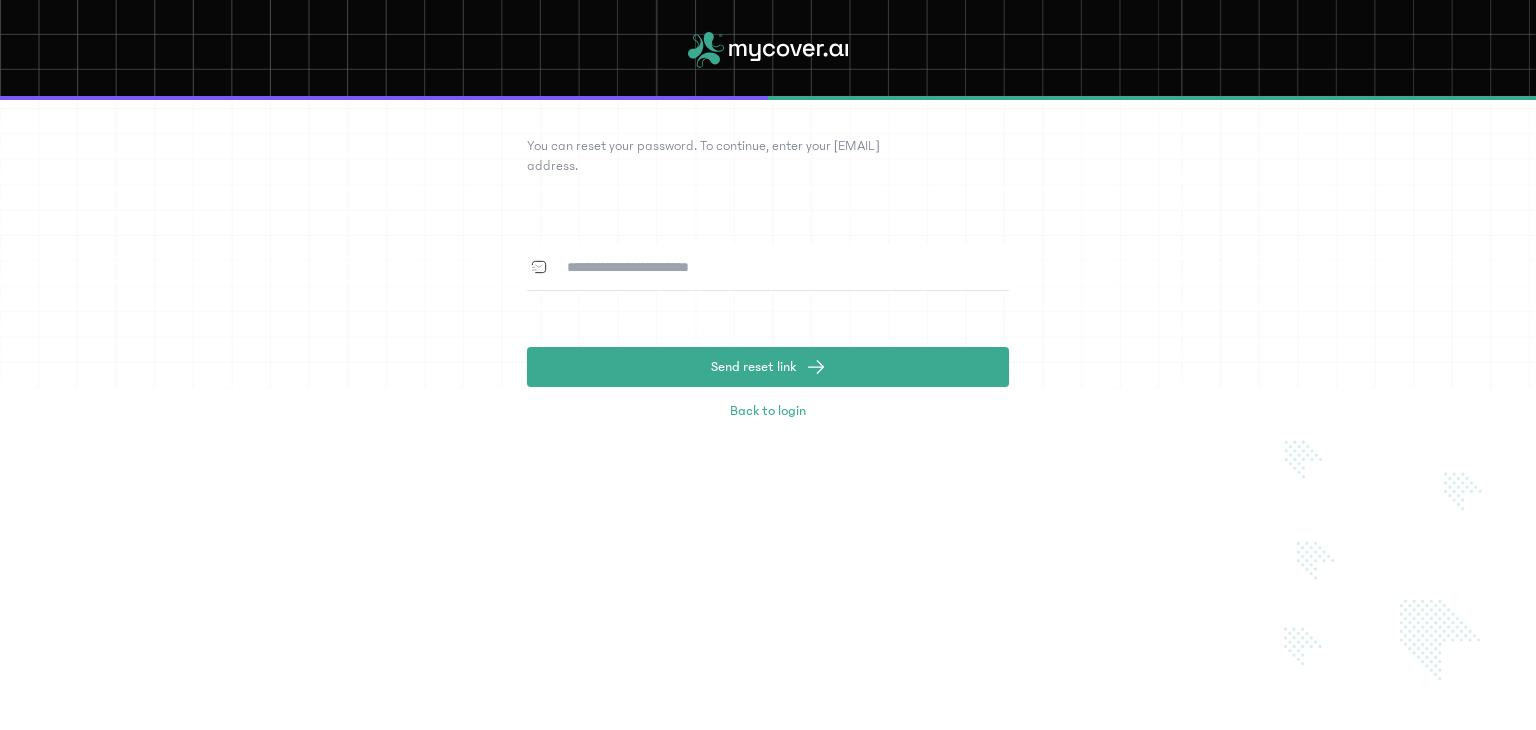 click 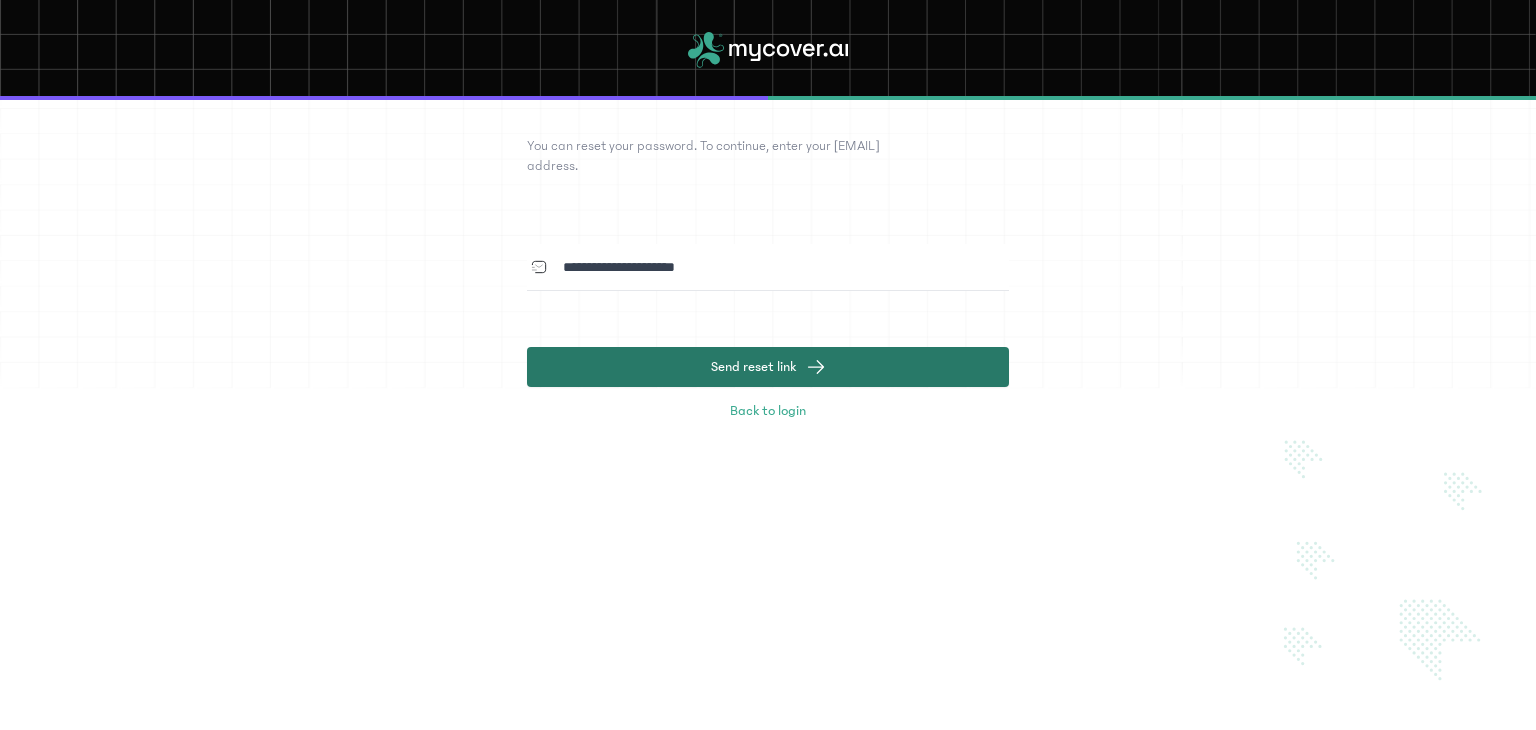 type on "**********" 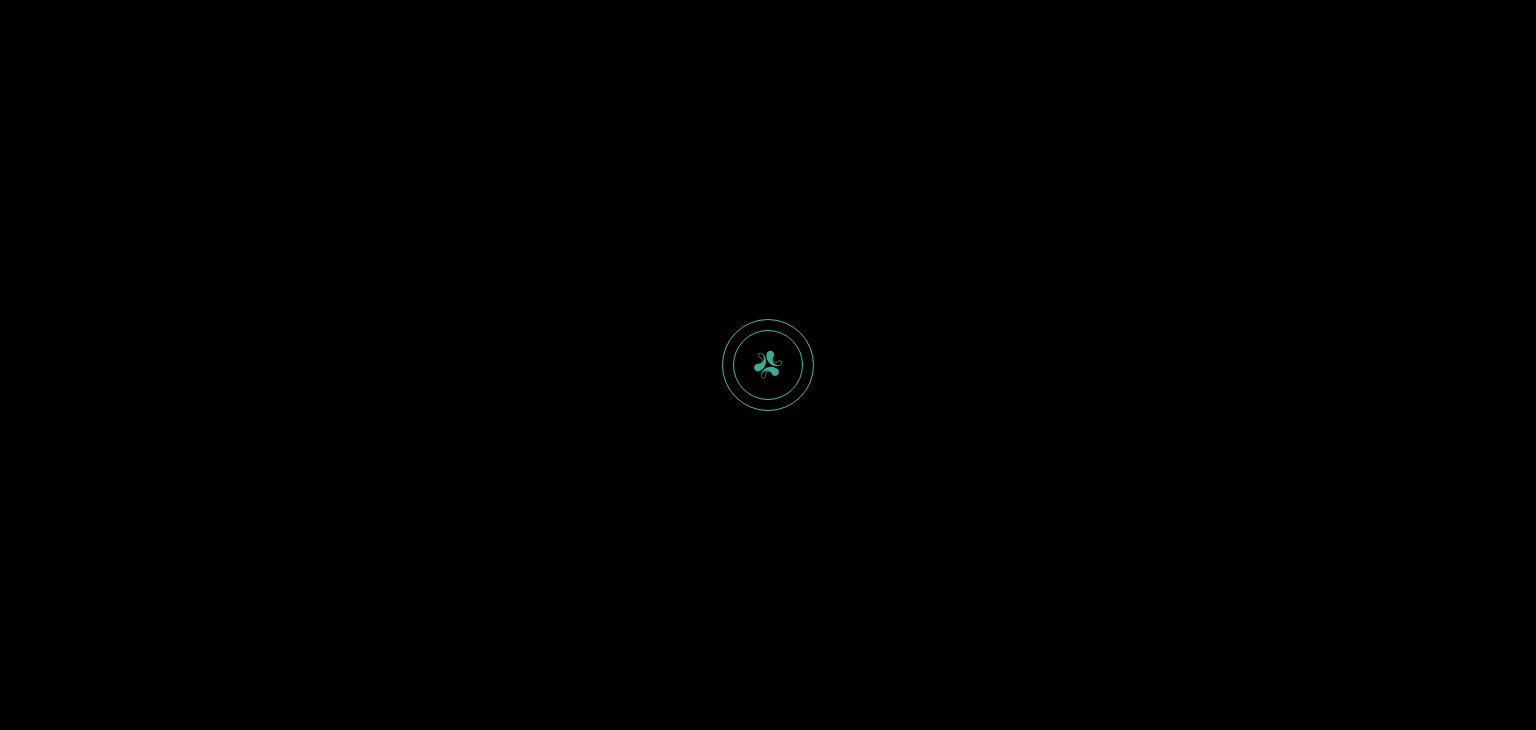scroll, scrollTop: 0, scrollLeft: 0, axis: both 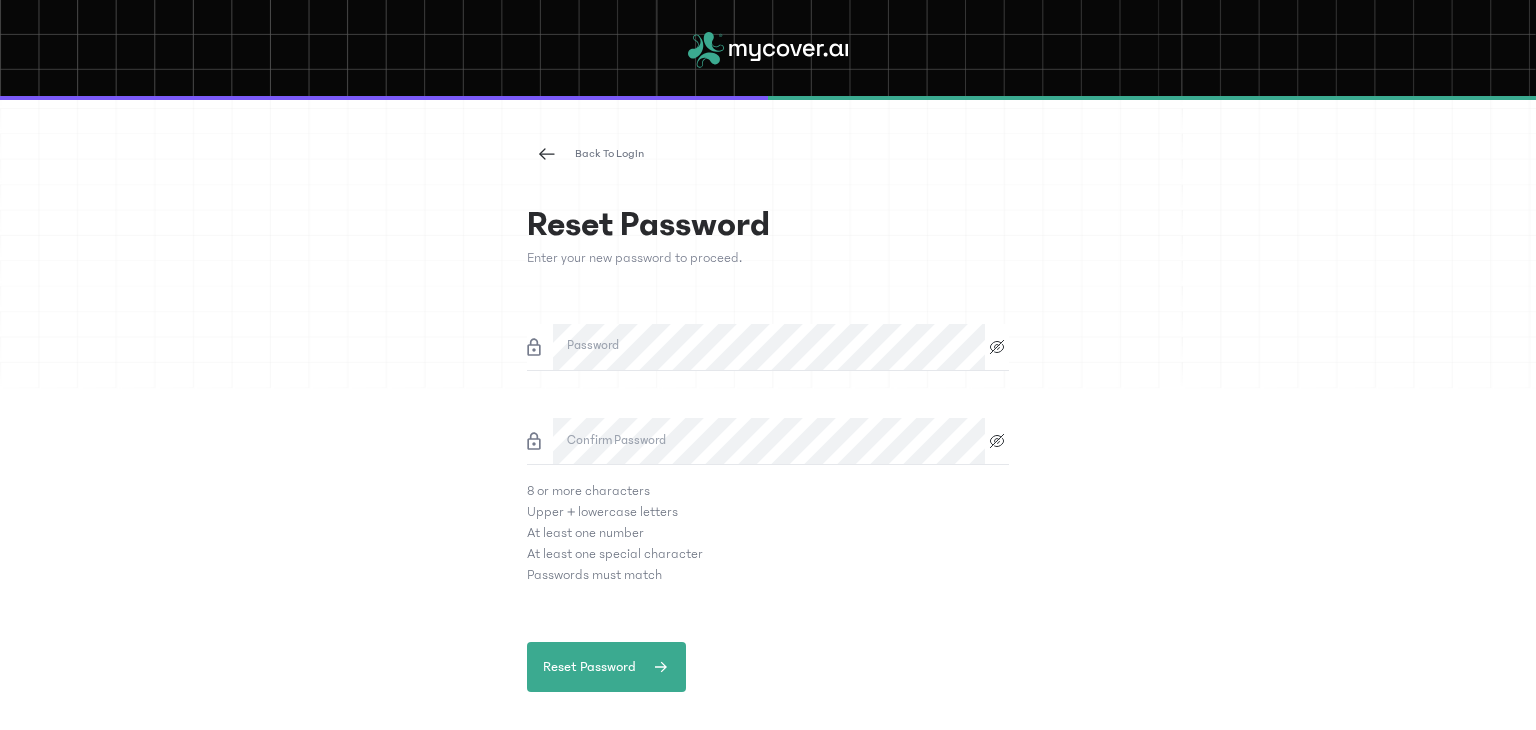 drag, startPoint x: 0, startPoint y: 0, endPoint x: 589, endPoint y: 573, distance: 821.73596 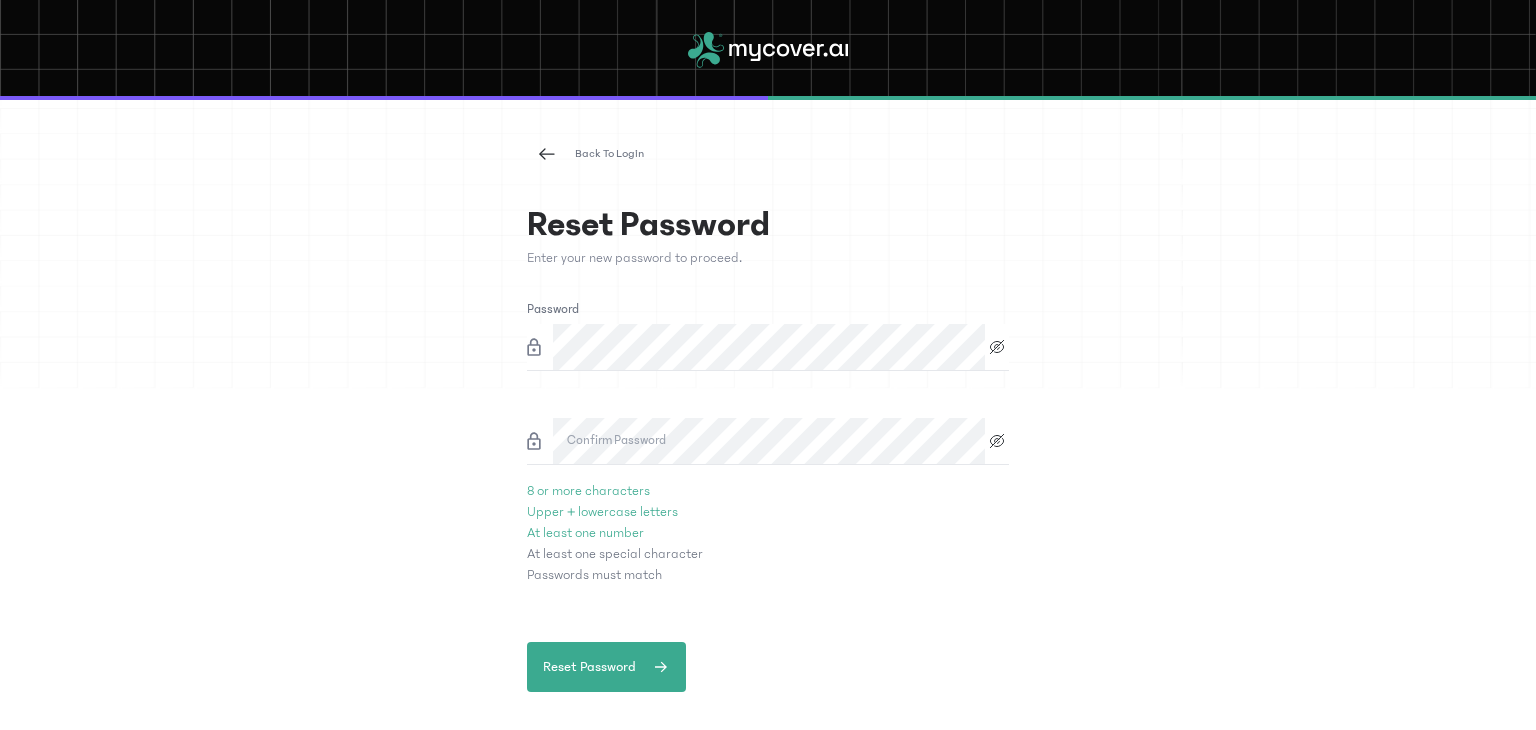 click 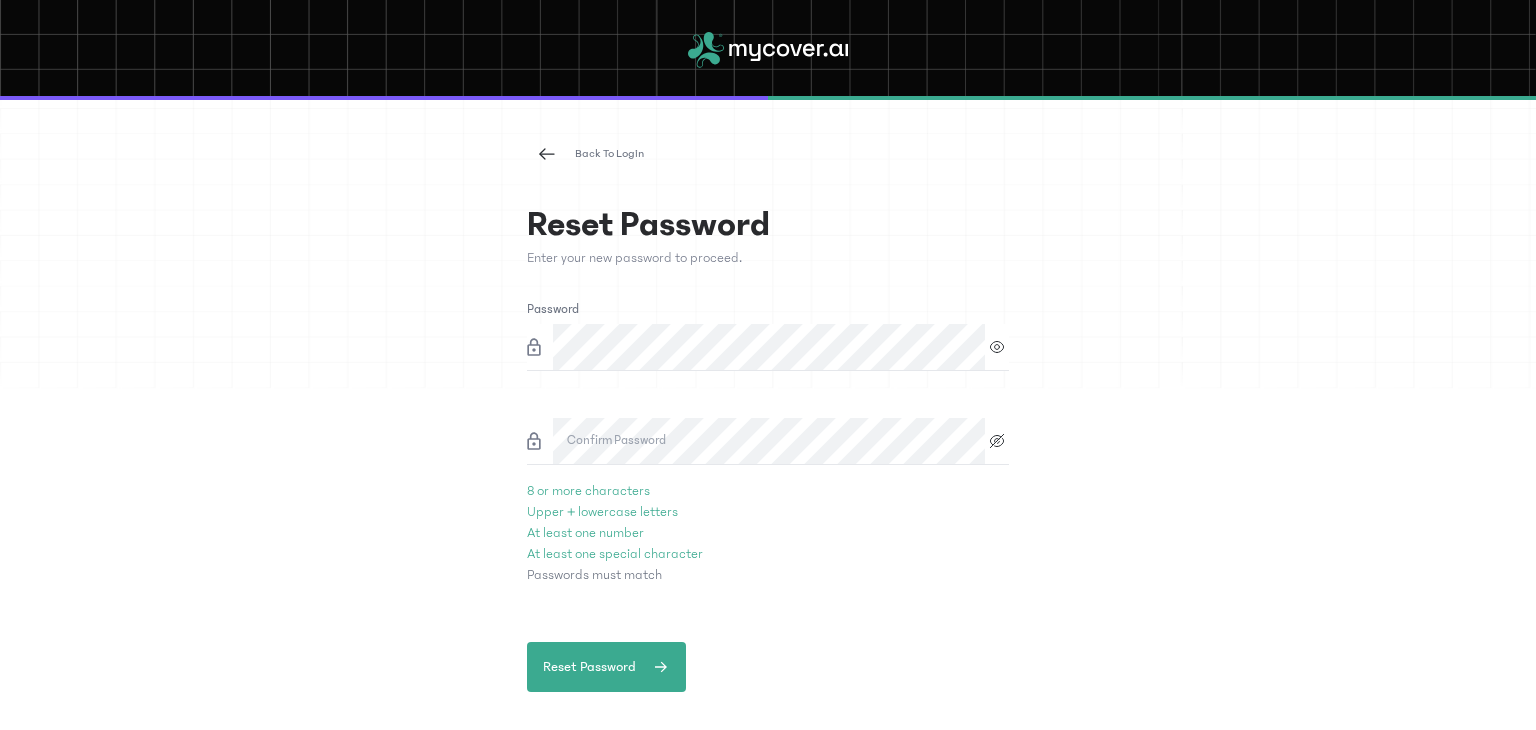 click on "Confirm Password" at bounding box center [616, 441] 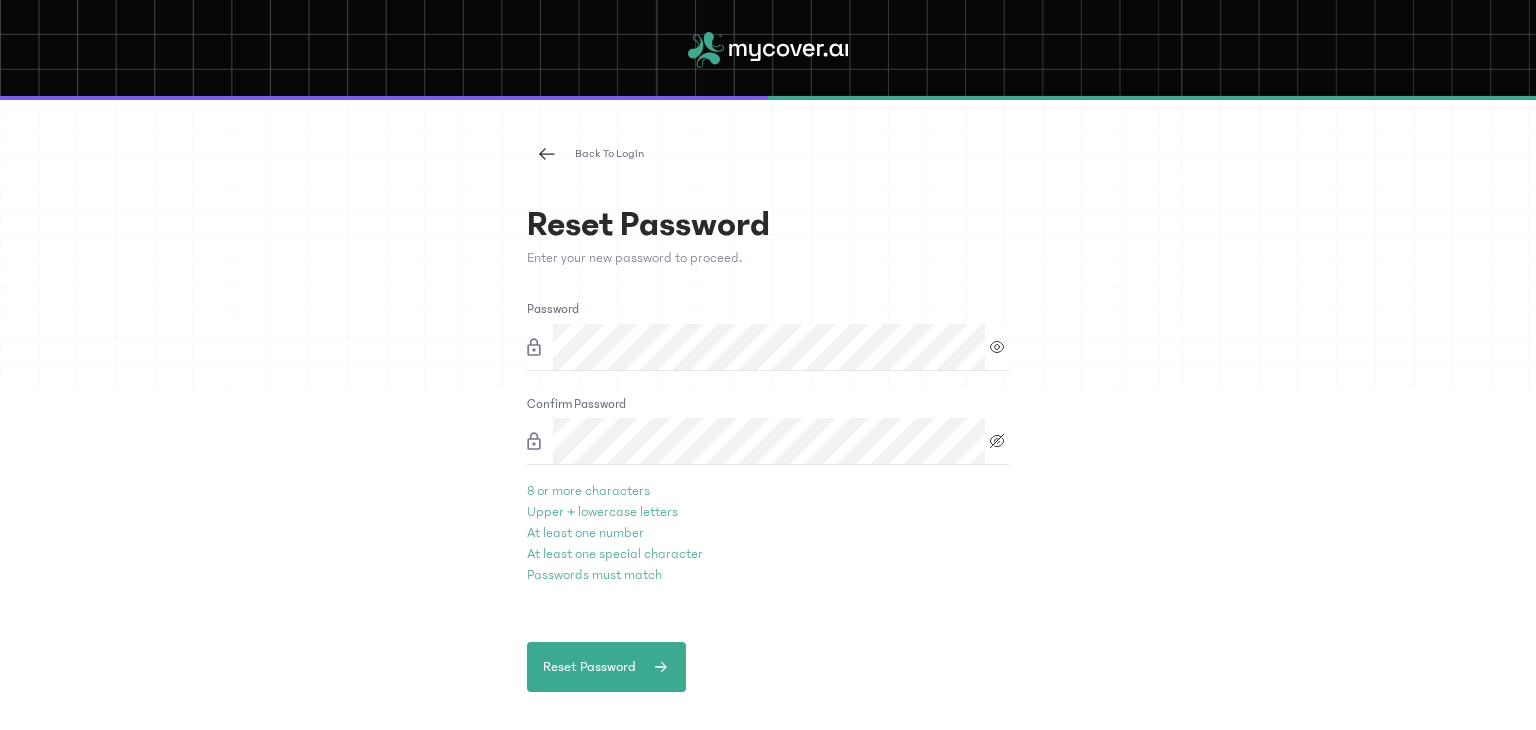 click 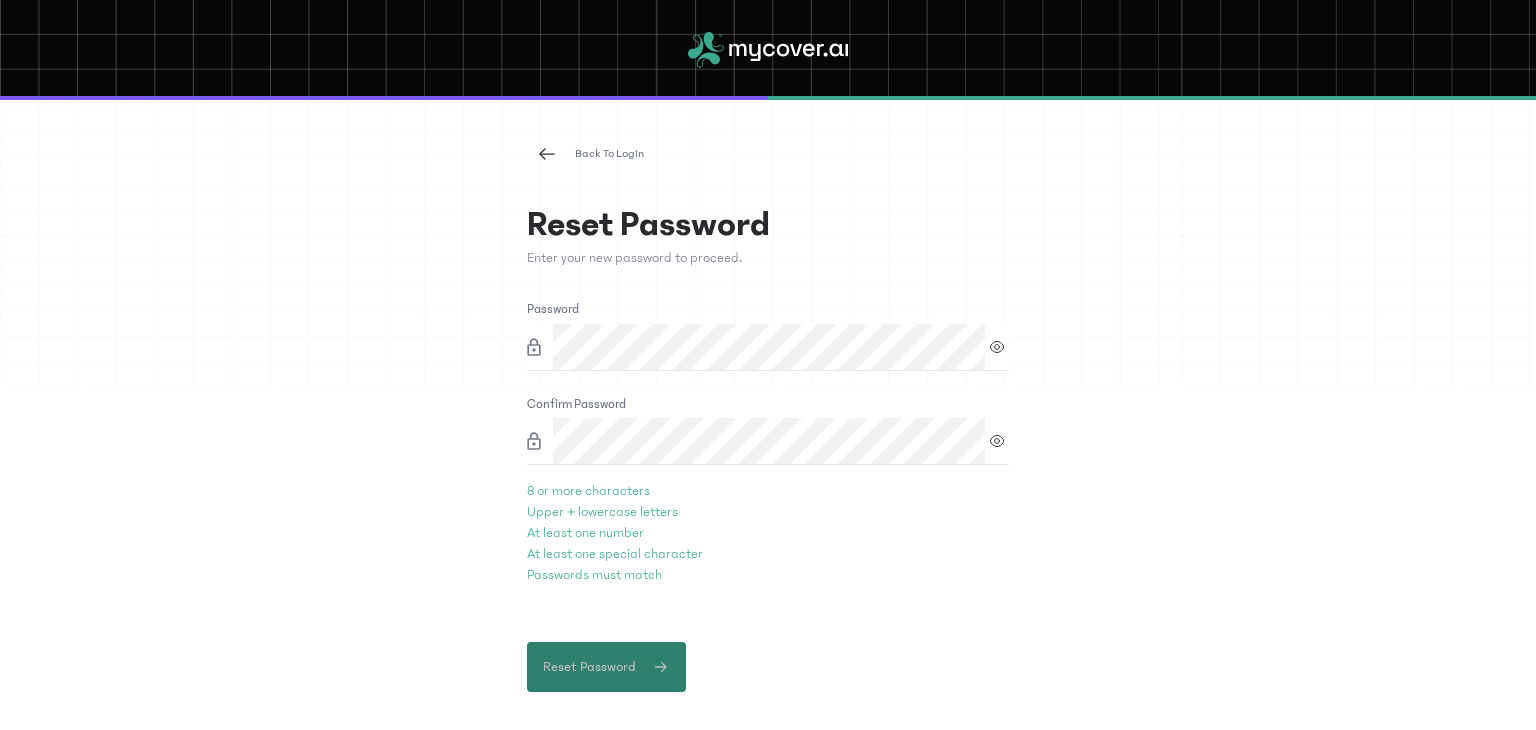 click on "Reset Password" at bounding box center [589, 667] 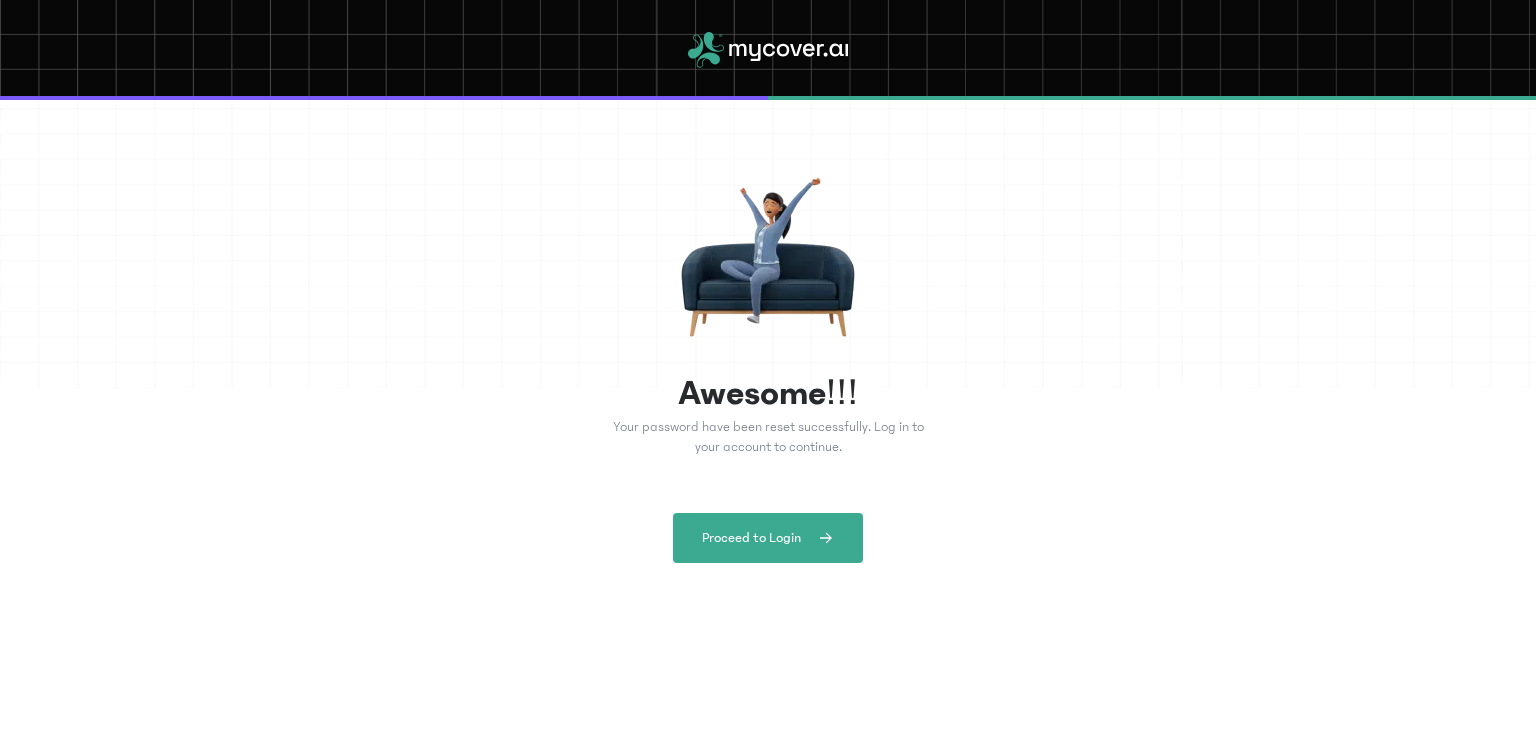 click on "Awesome!!!   Your password have been reset successfully. Log in to your account to continue.   Proceed to Login" at bounding box center [768, 415] 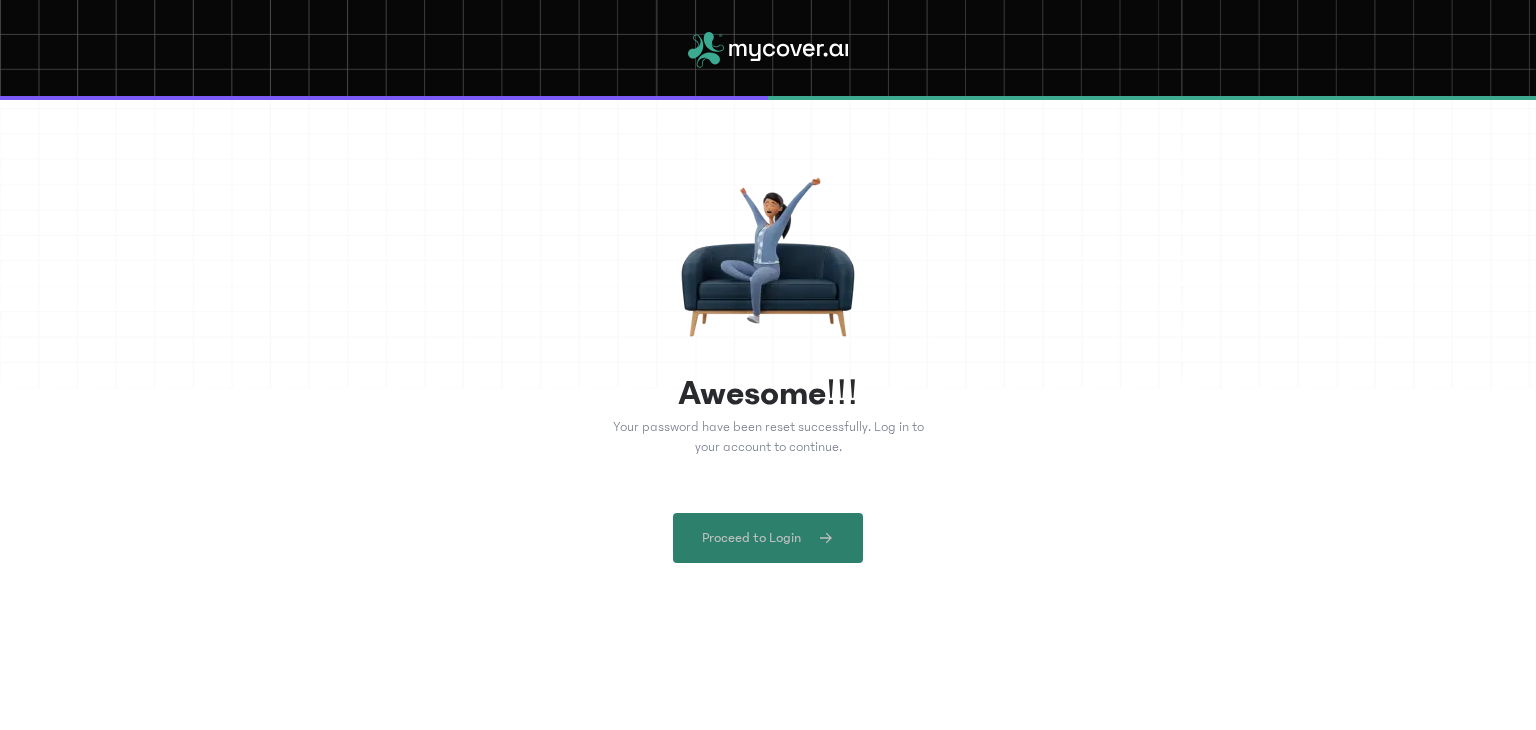 click on "Proceed to Login" at bounding box center [768, 538] 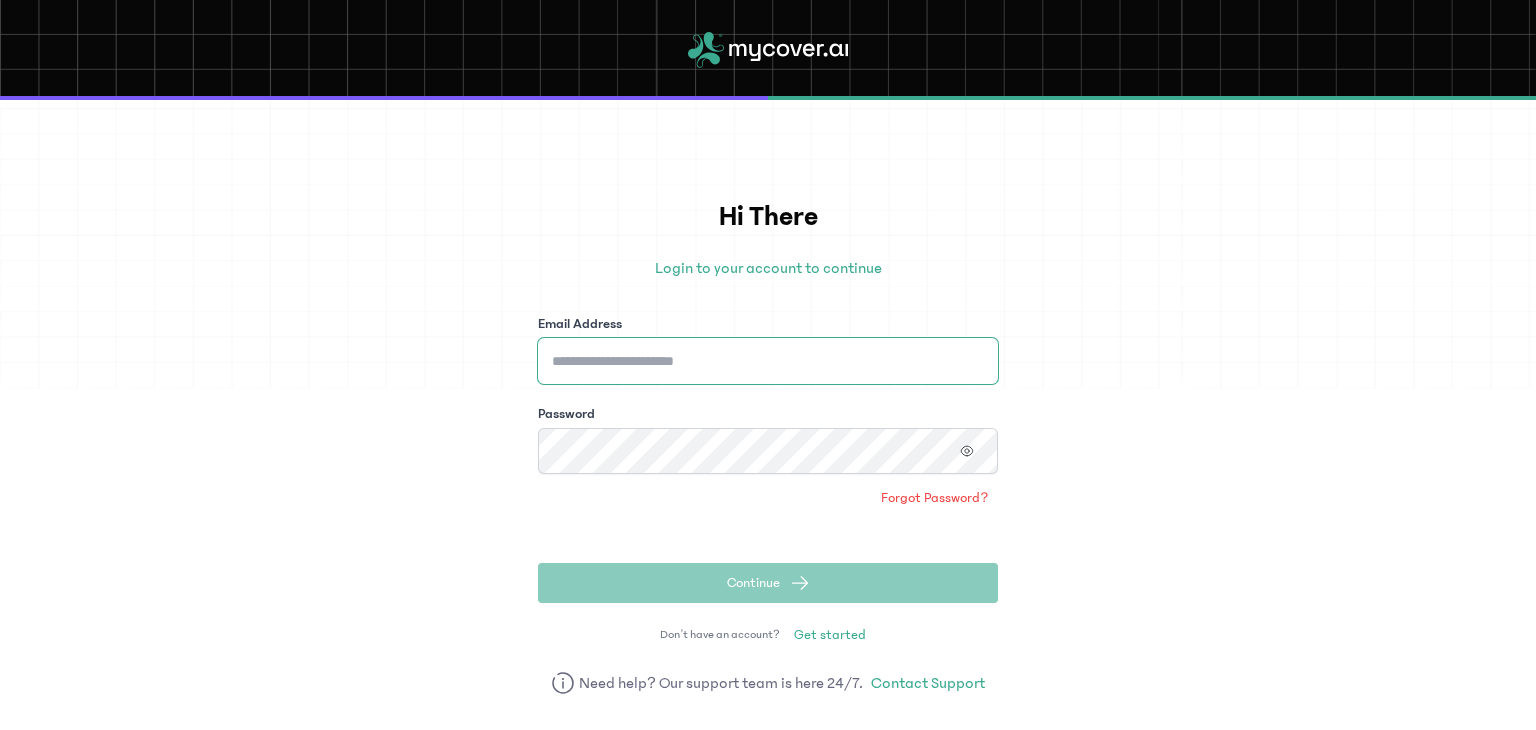 click on "Email Address" at bounding box center [768, 361] 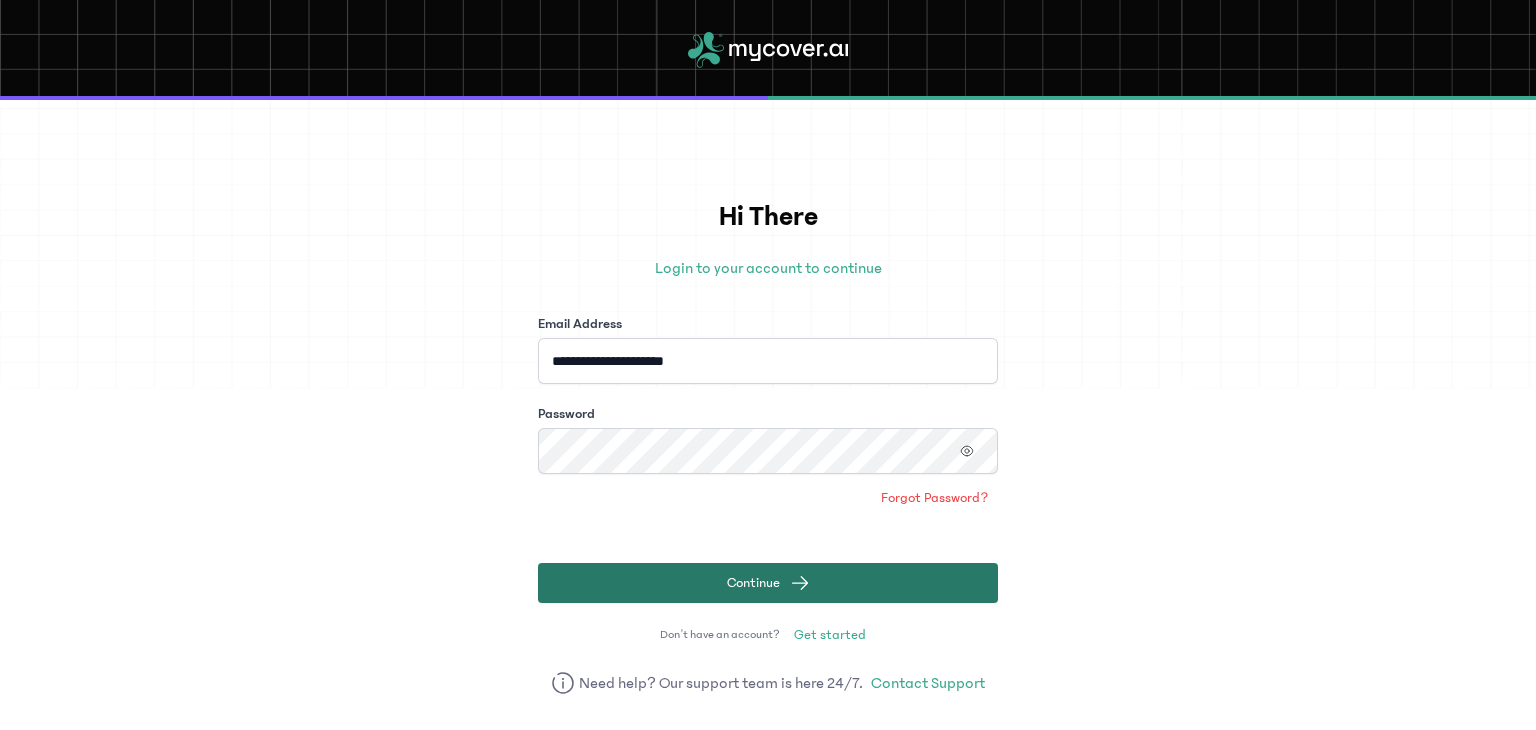 click on "Continue" 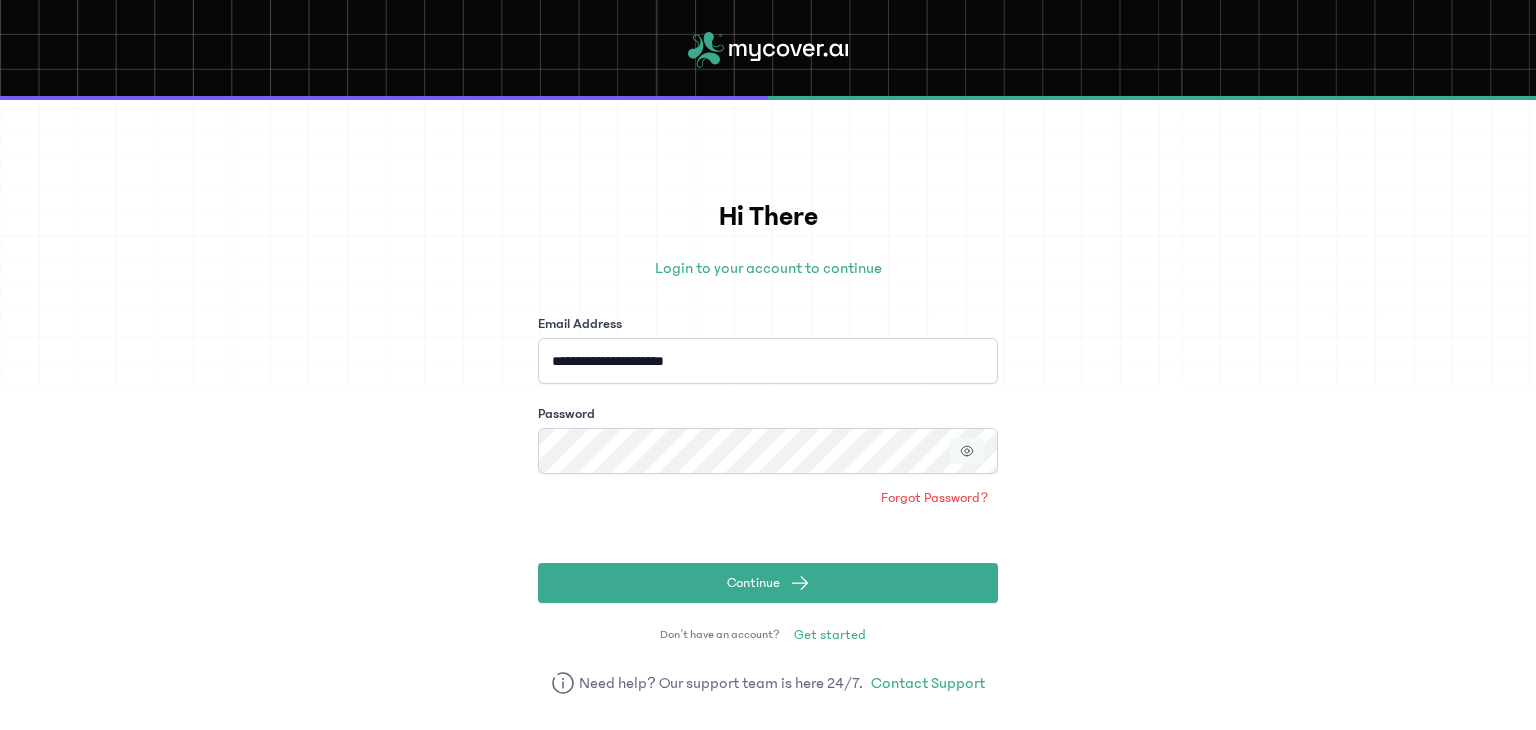 click 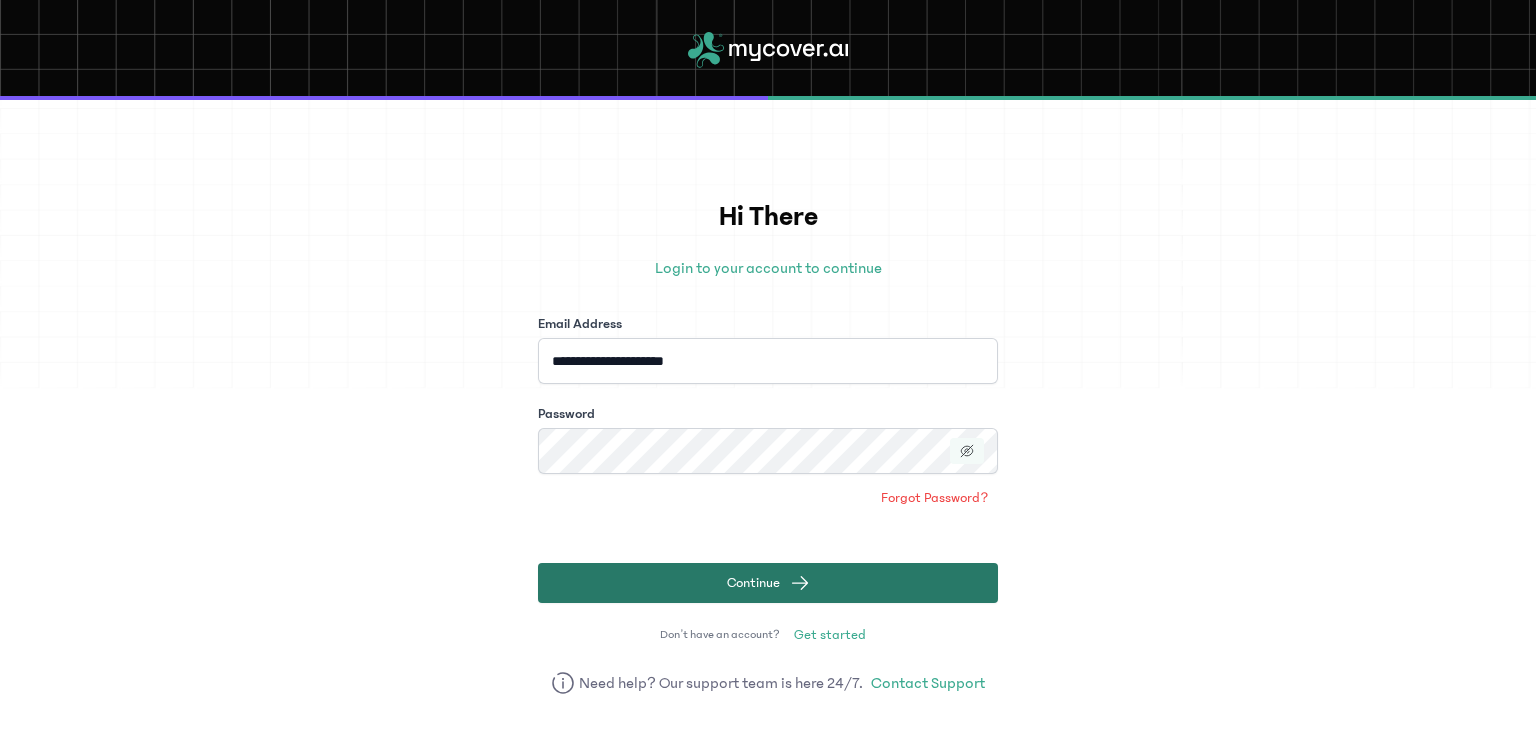 click on "Continue" 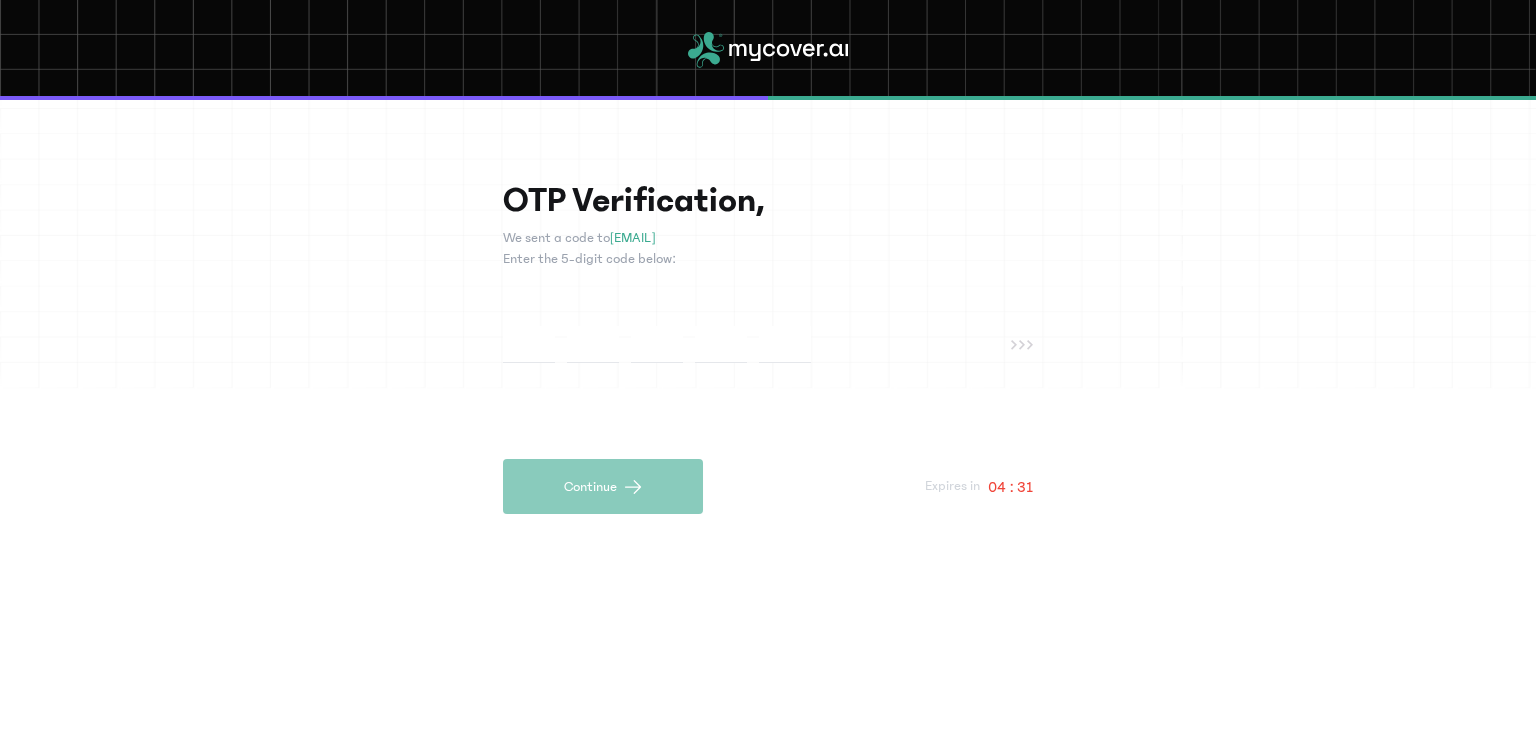 paste on "*" 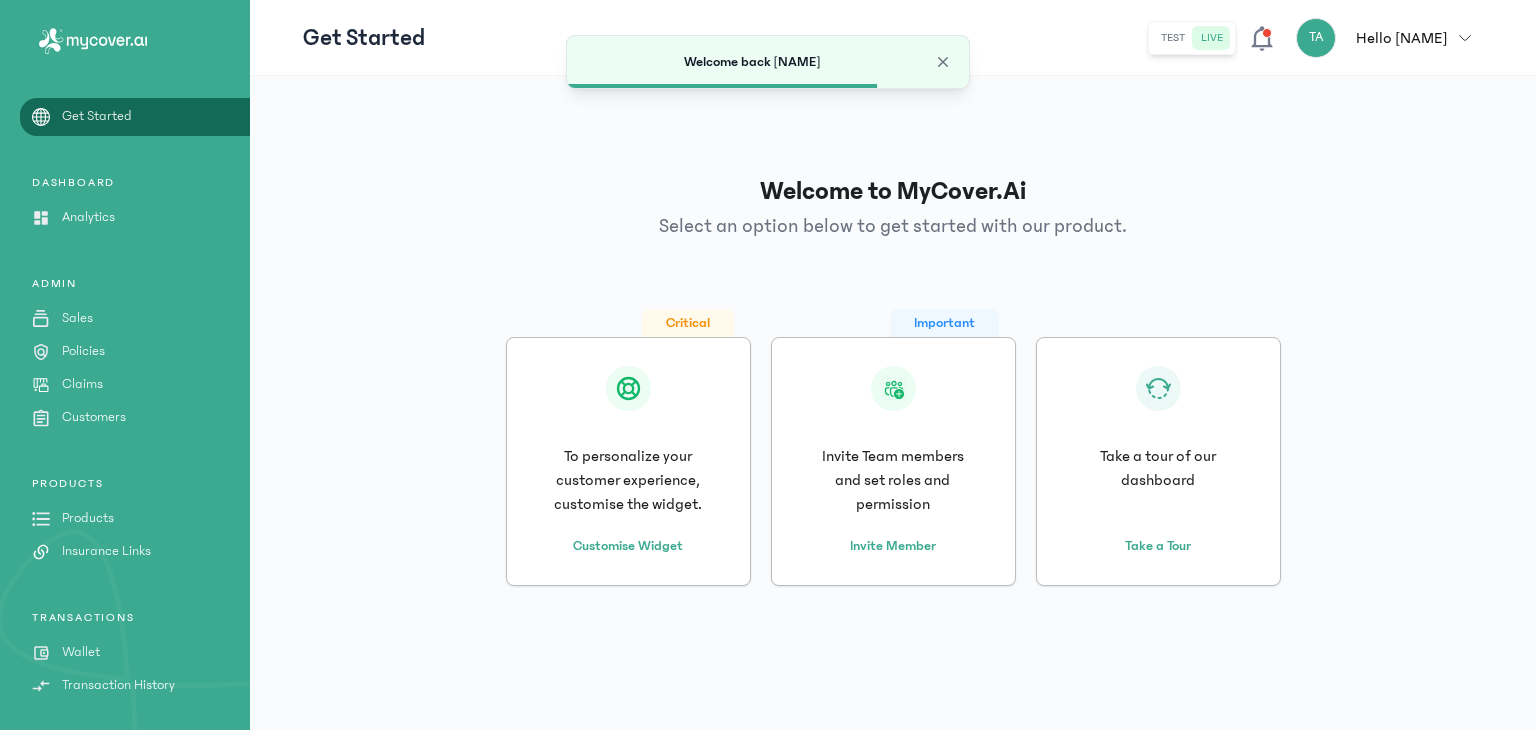 click on "Important
Invite Team members and set roles and permission Invite Member" 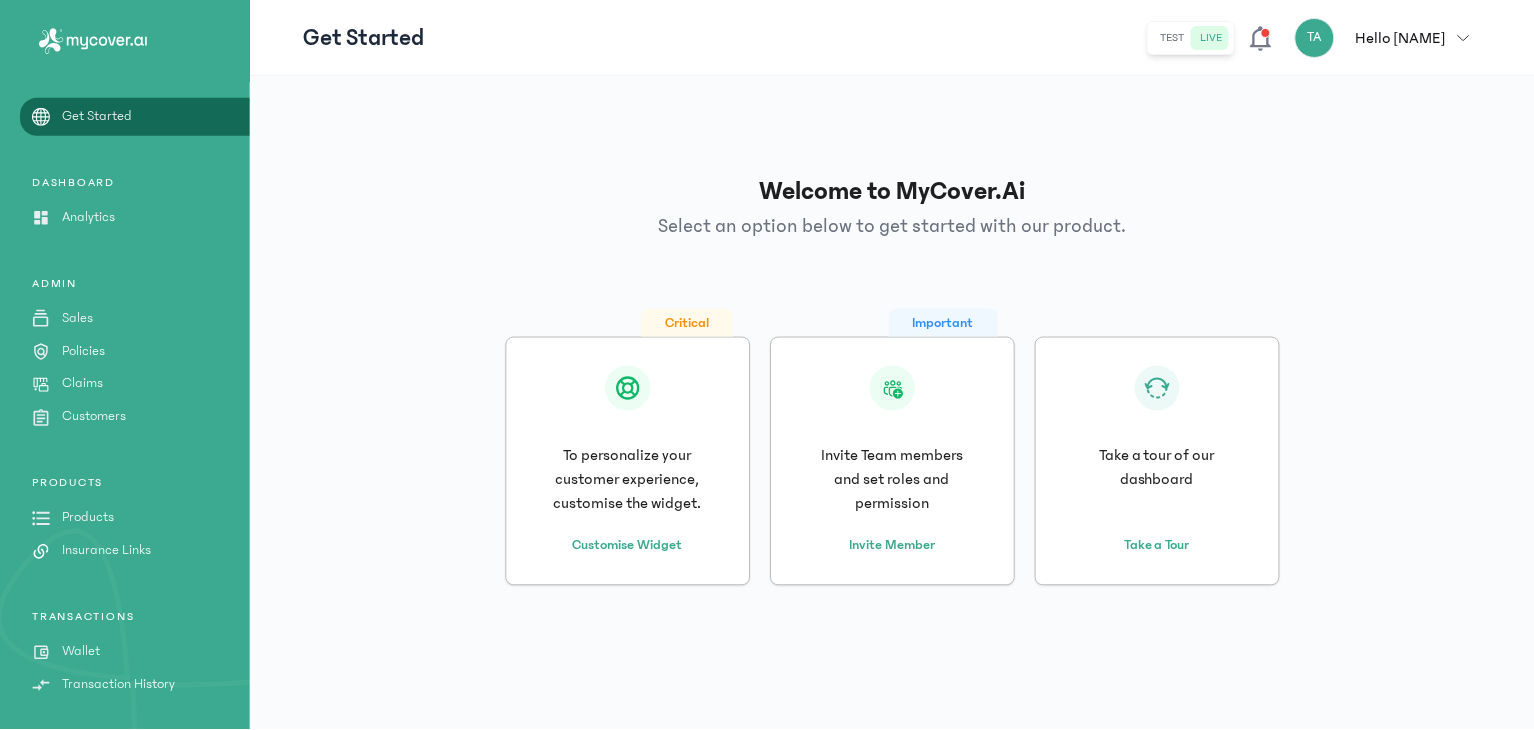 scroll, scrollTop: 128, scrollLeft: 0, axis: vertical 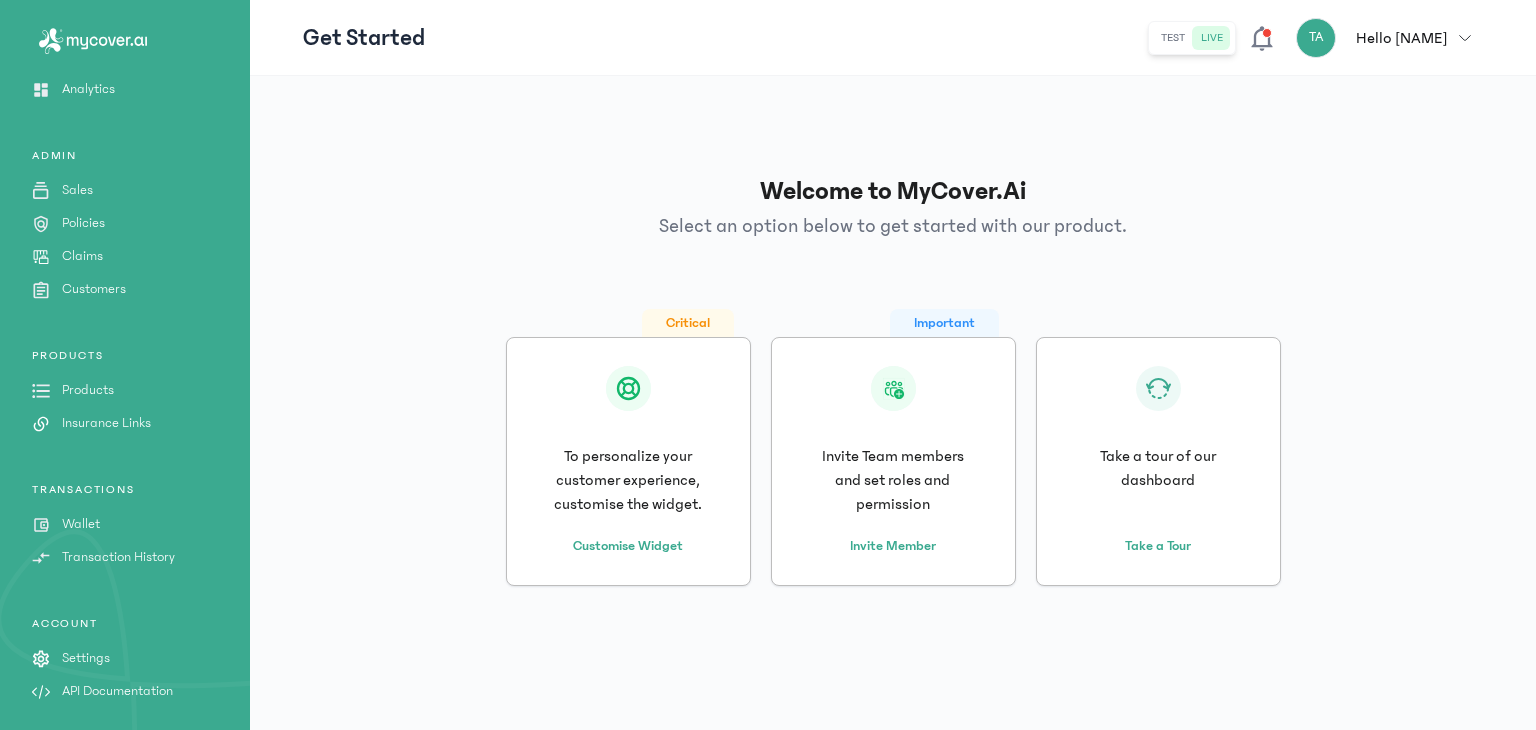 click on "Sales" at bounding box center (77, 190) 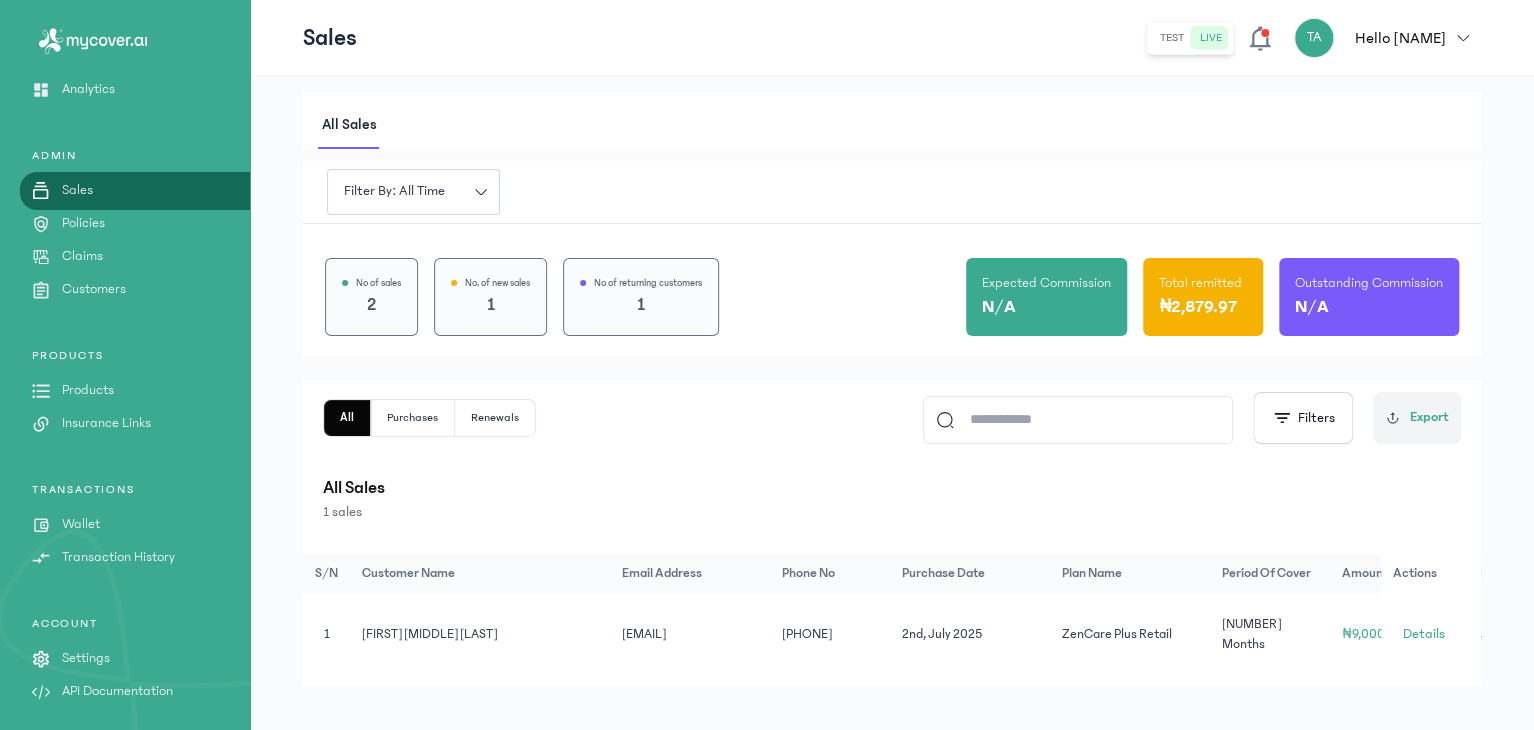 scroll, scrollTop: 24, scrollLeft: 0, axis: vertical 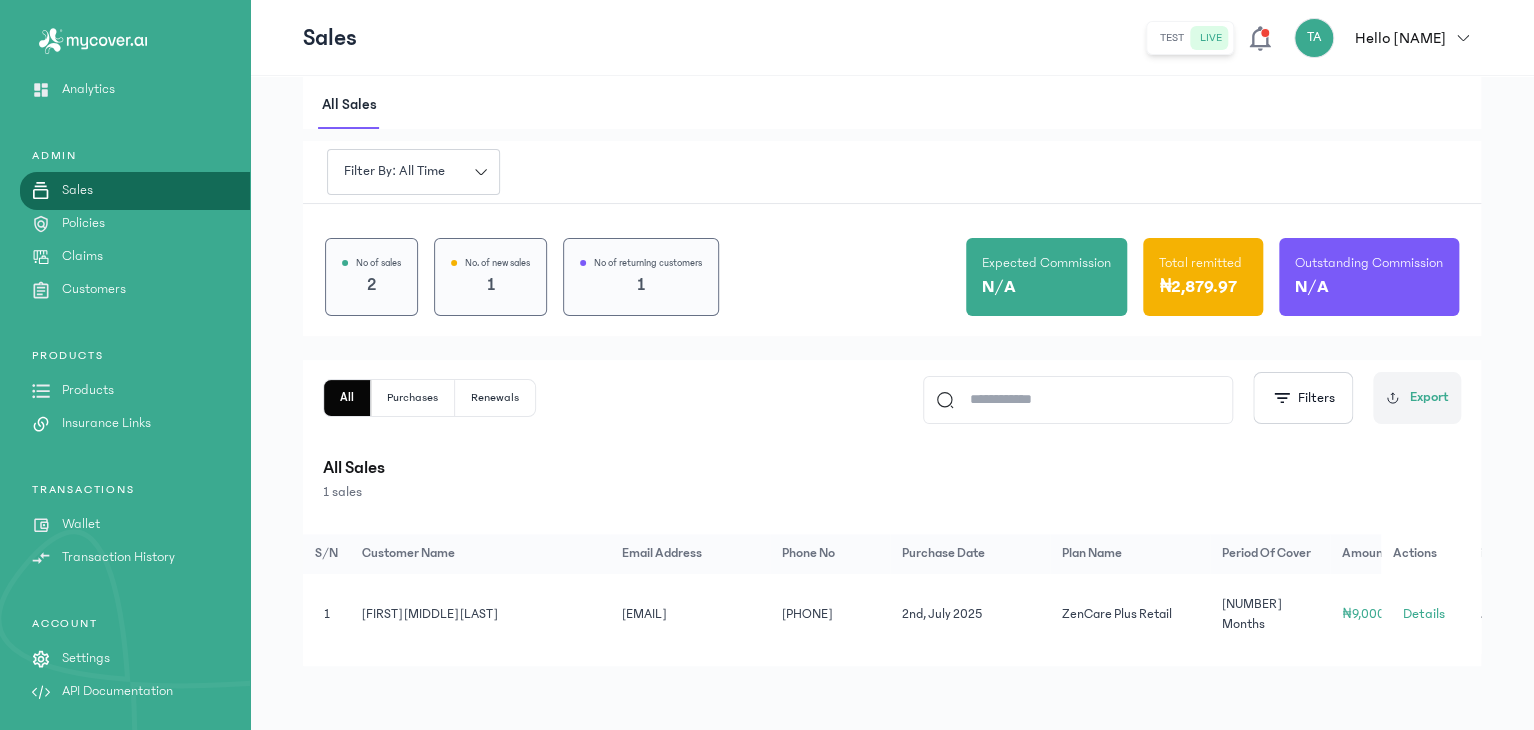 click on "Customers" at bounding box center [94, 289] 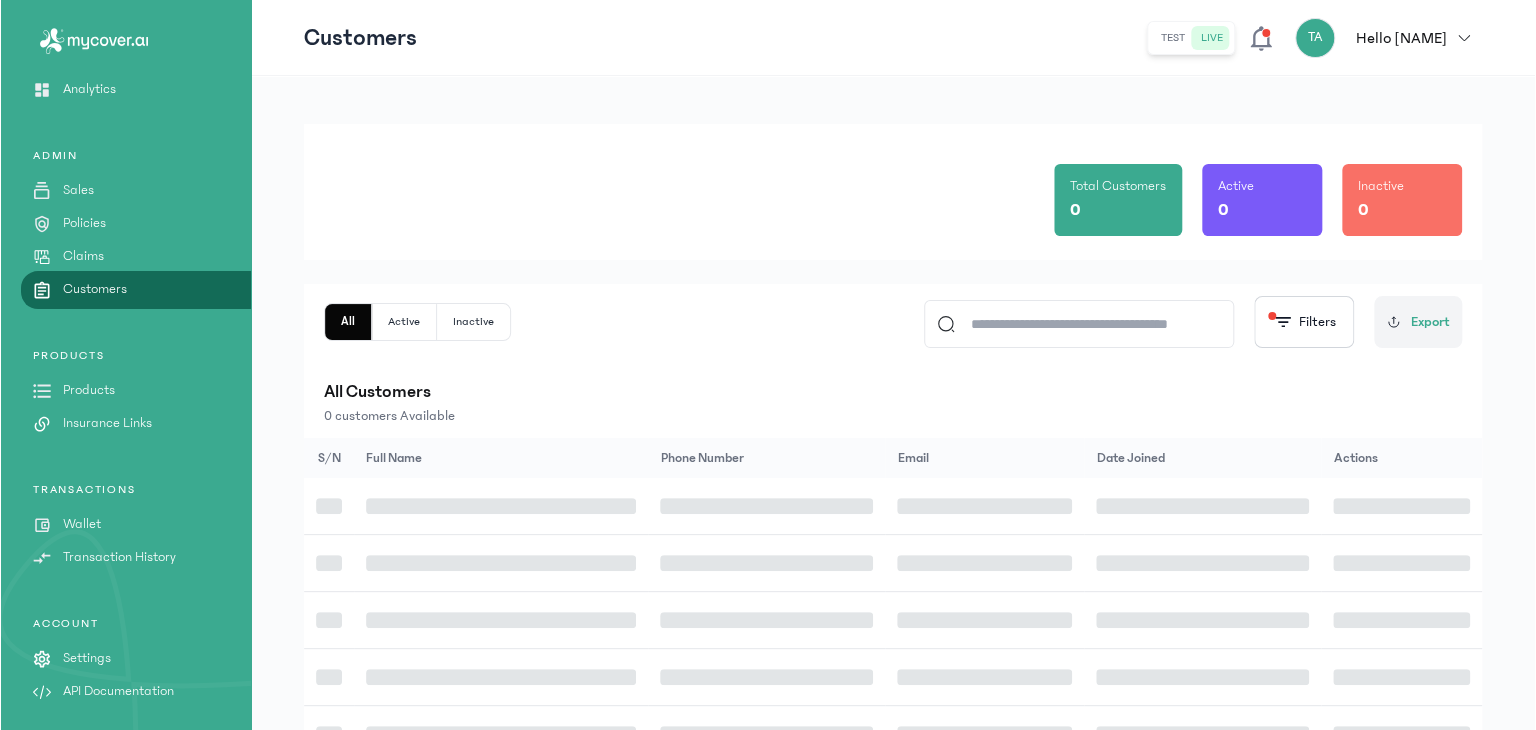 scroll, scrollTop: 0, scrollLeft: 0, axis: both 